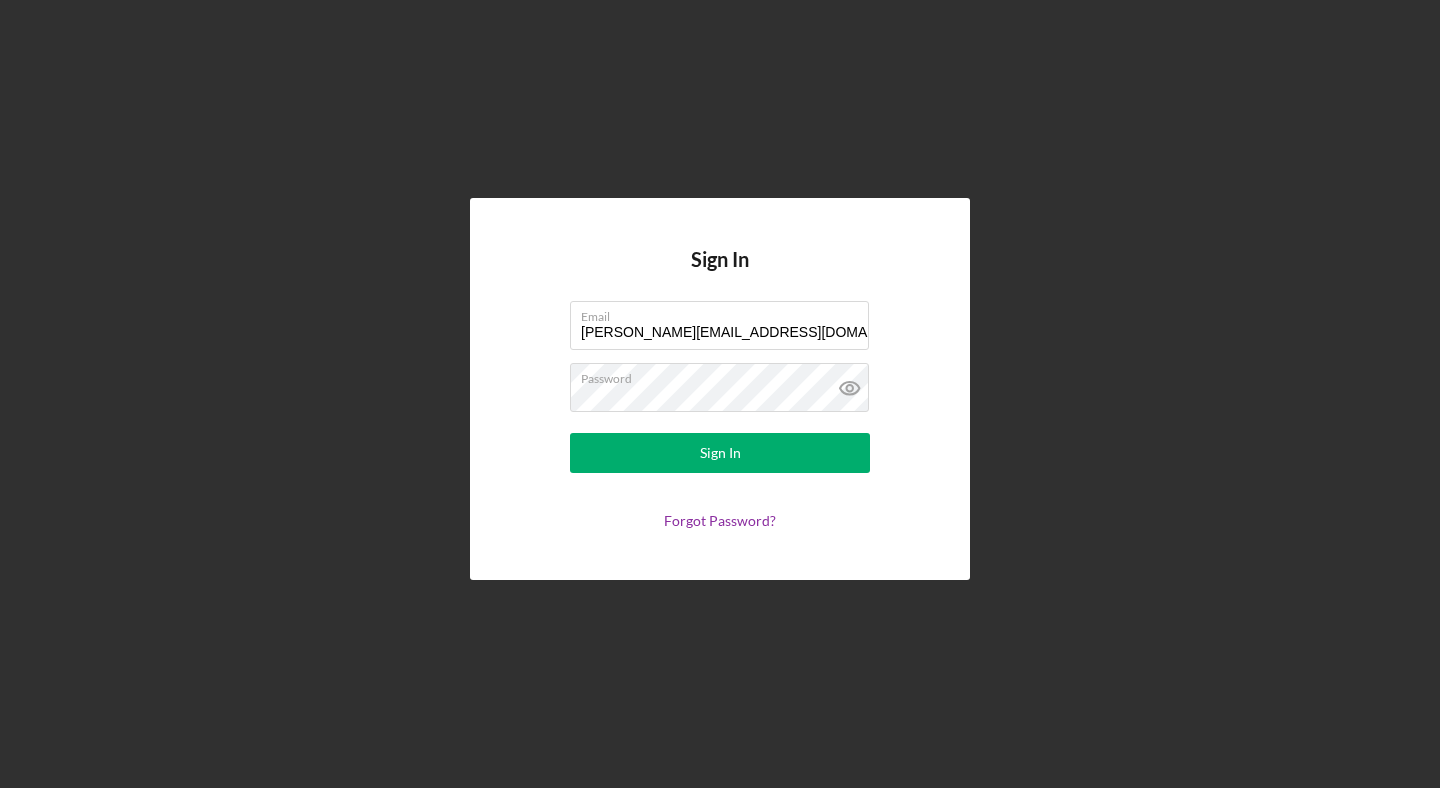 scroll, scrollTop: 0, scrollLeft: 0, axis: both 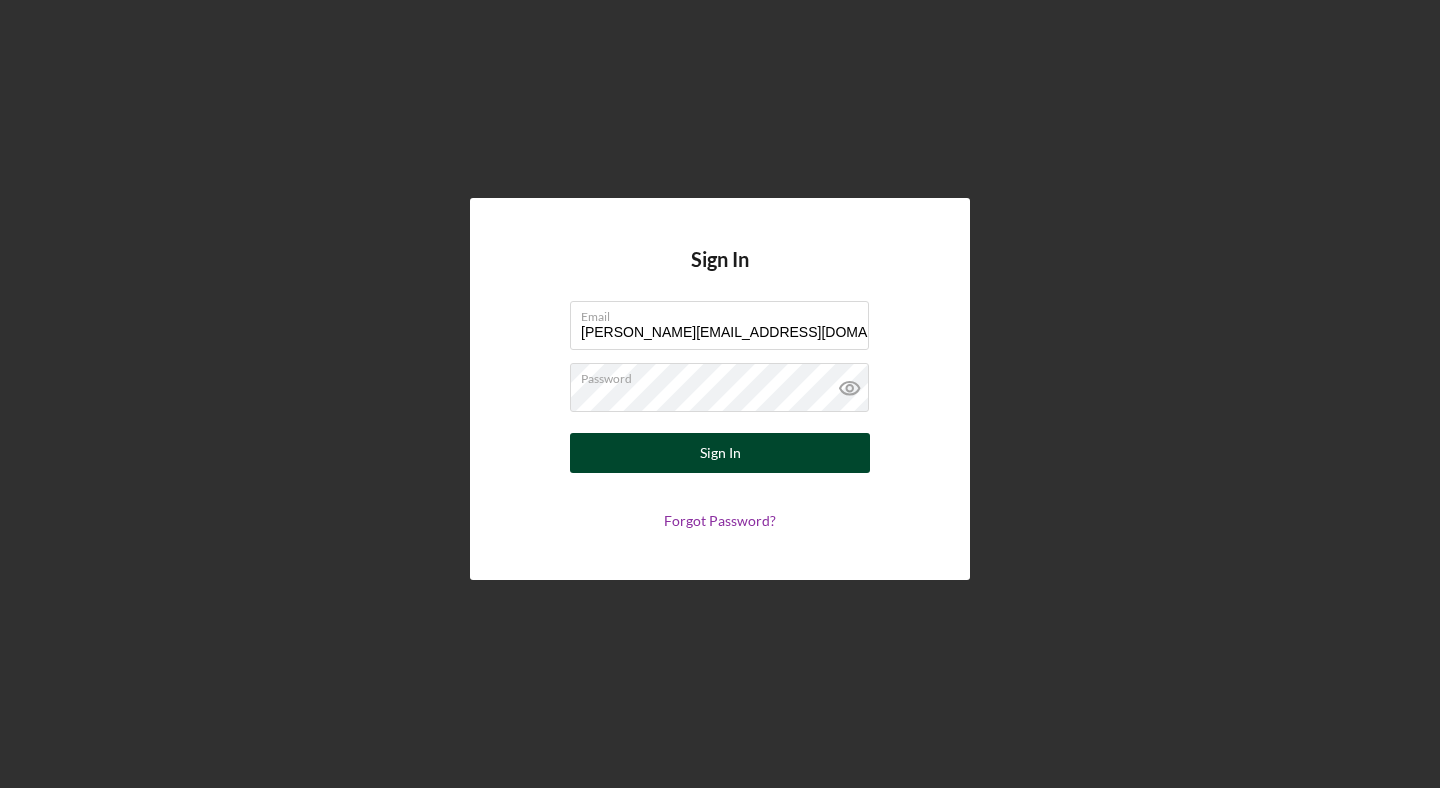 click on "Sign In" at bounding box center [720, 453] 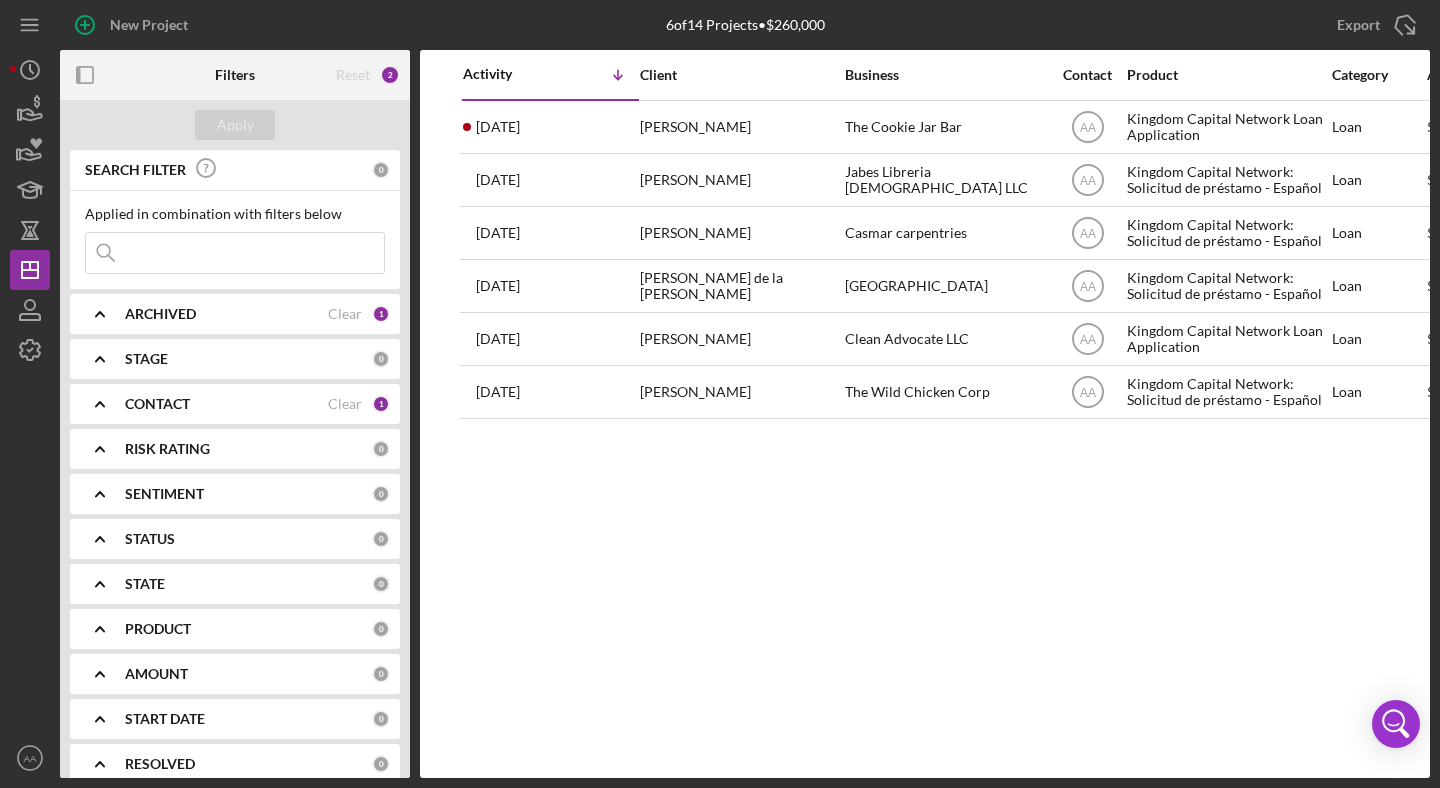 click on "CONTACT" at bounding box center (226, 404) 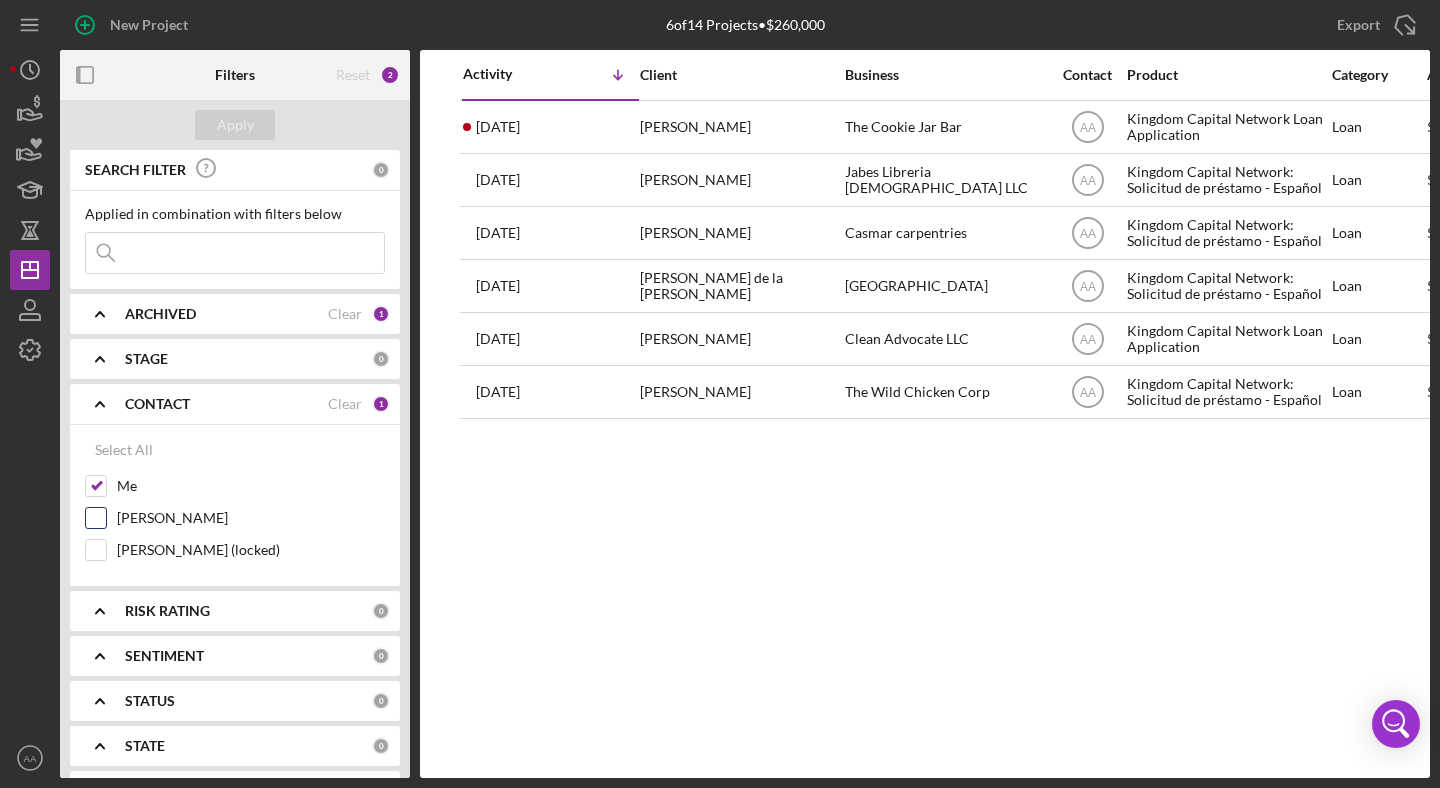click on "[PERSON_NAME]" at bounding box center [251, 518] 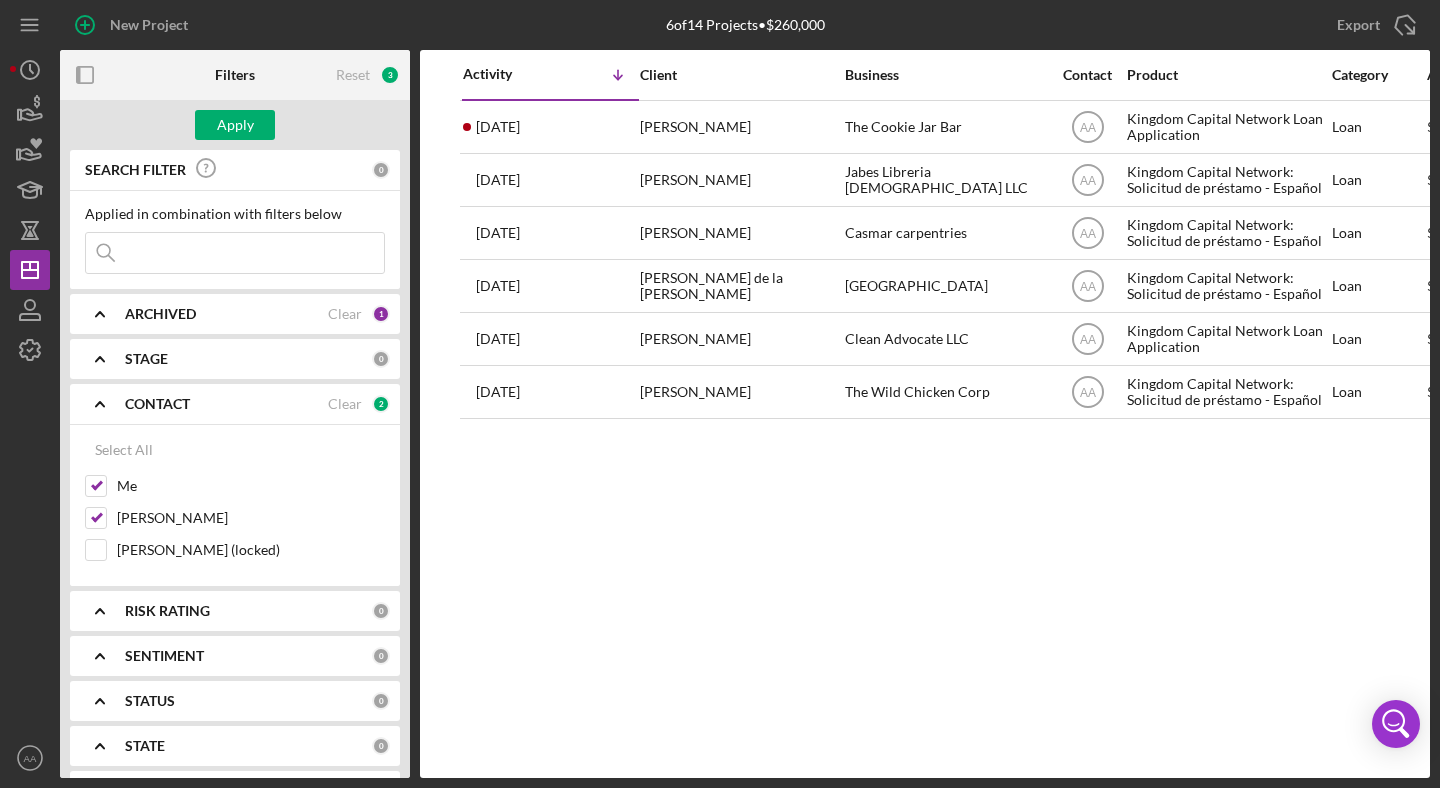click on "Select All Me [PERSON_NAME] [PERSON_NAME] (locked)" at bounding box center (235, 500) 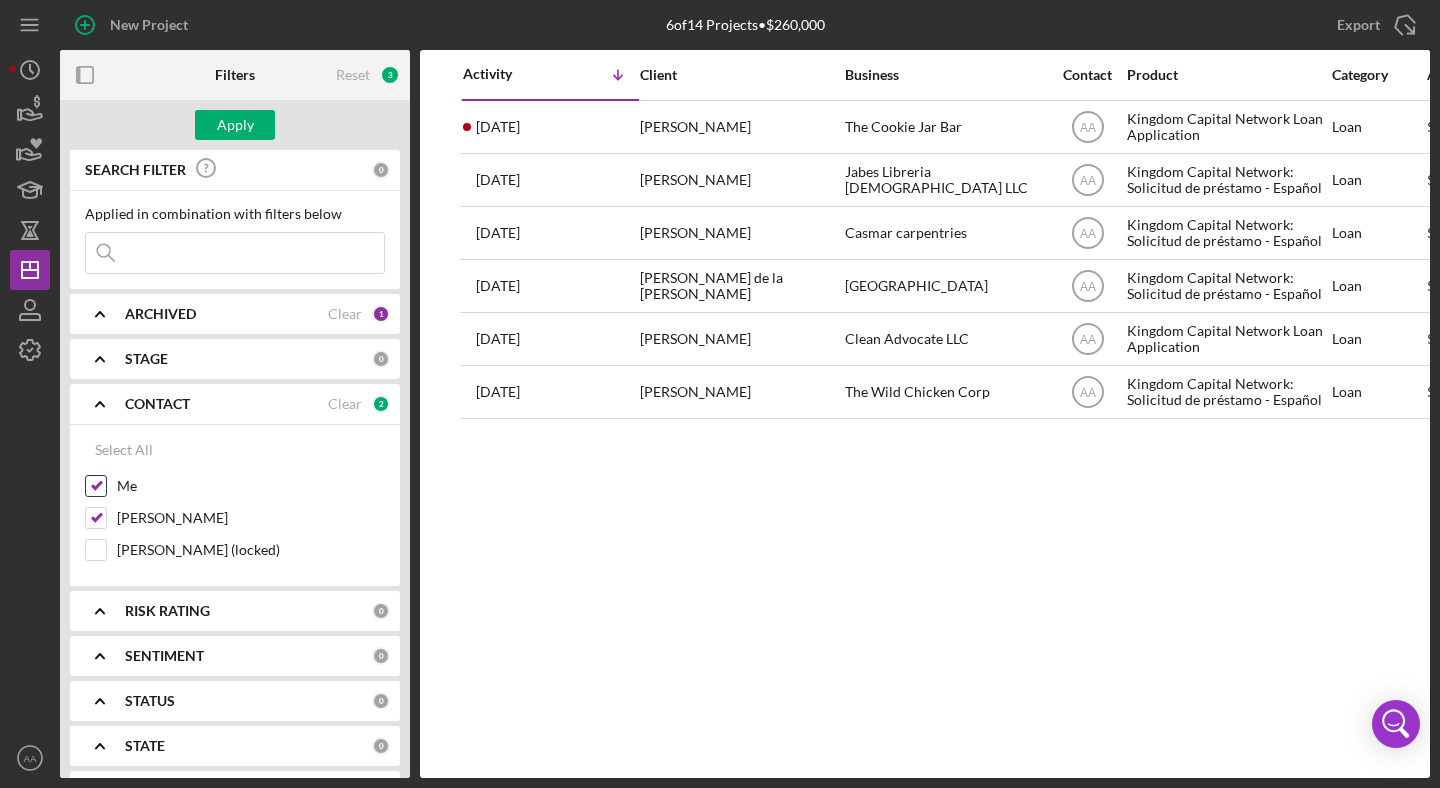 click on "Me" at bounding box center [235, 491] 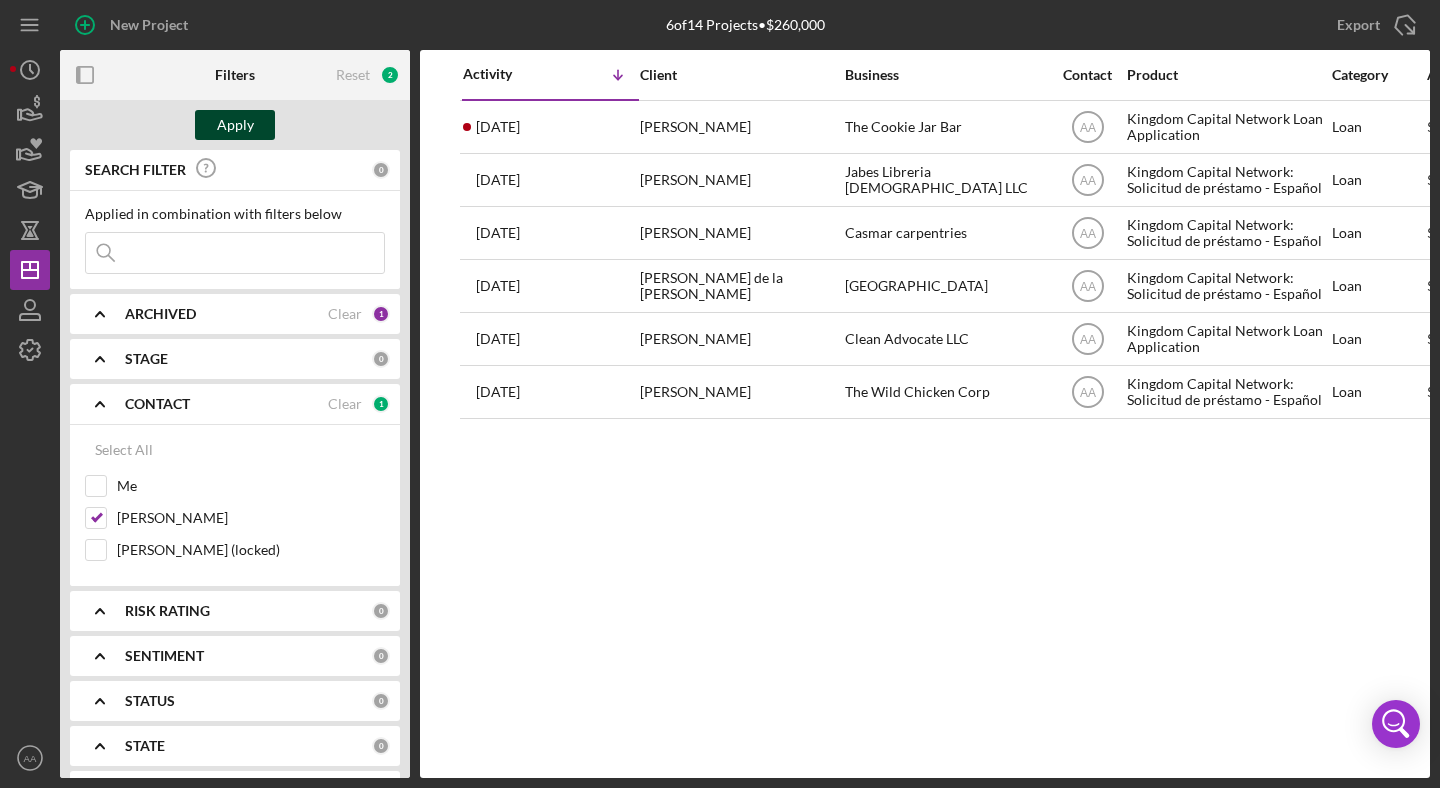click on "Apply" at bounding box center [235, 125] 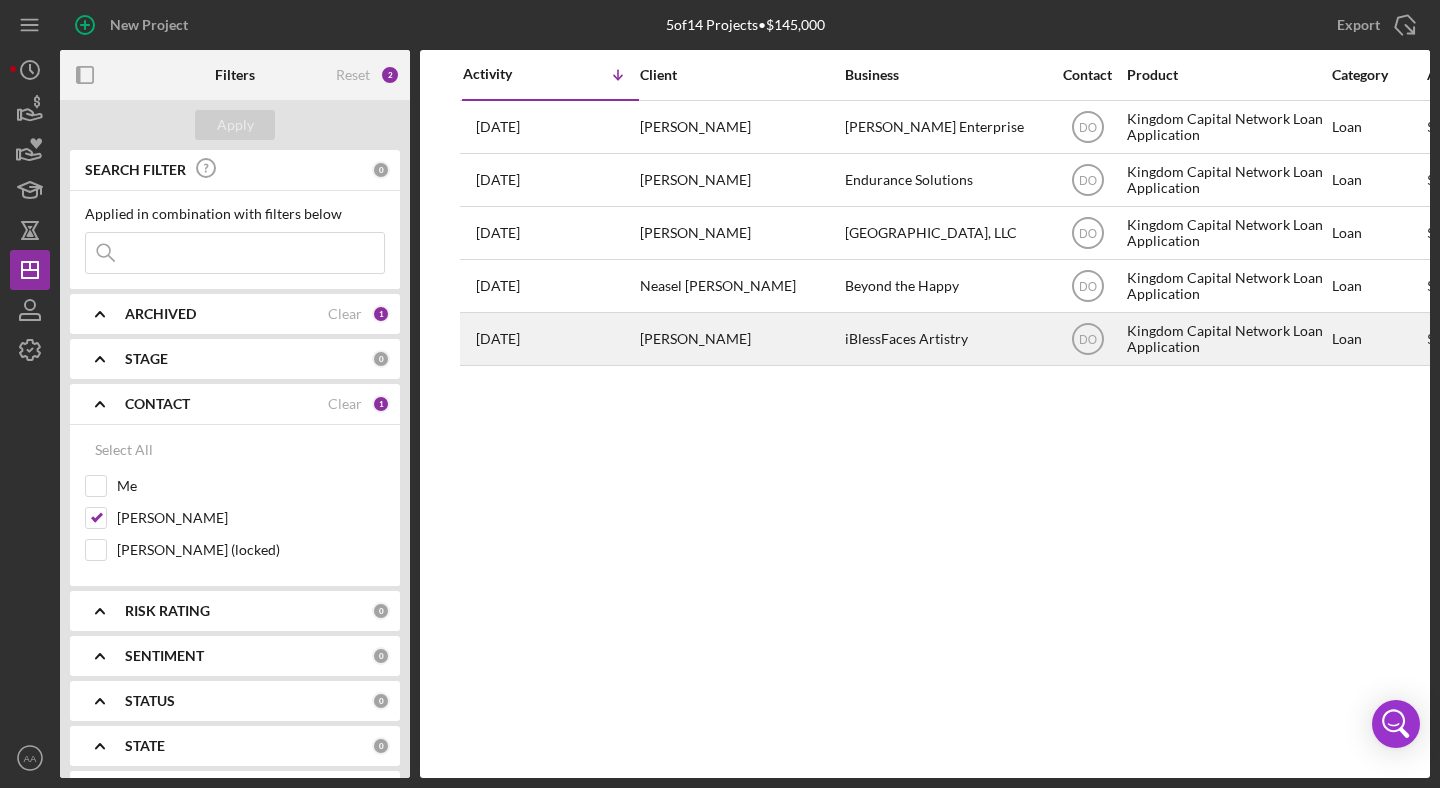 click on "[PERSON_NAME]" at bounding box center (740, 339) 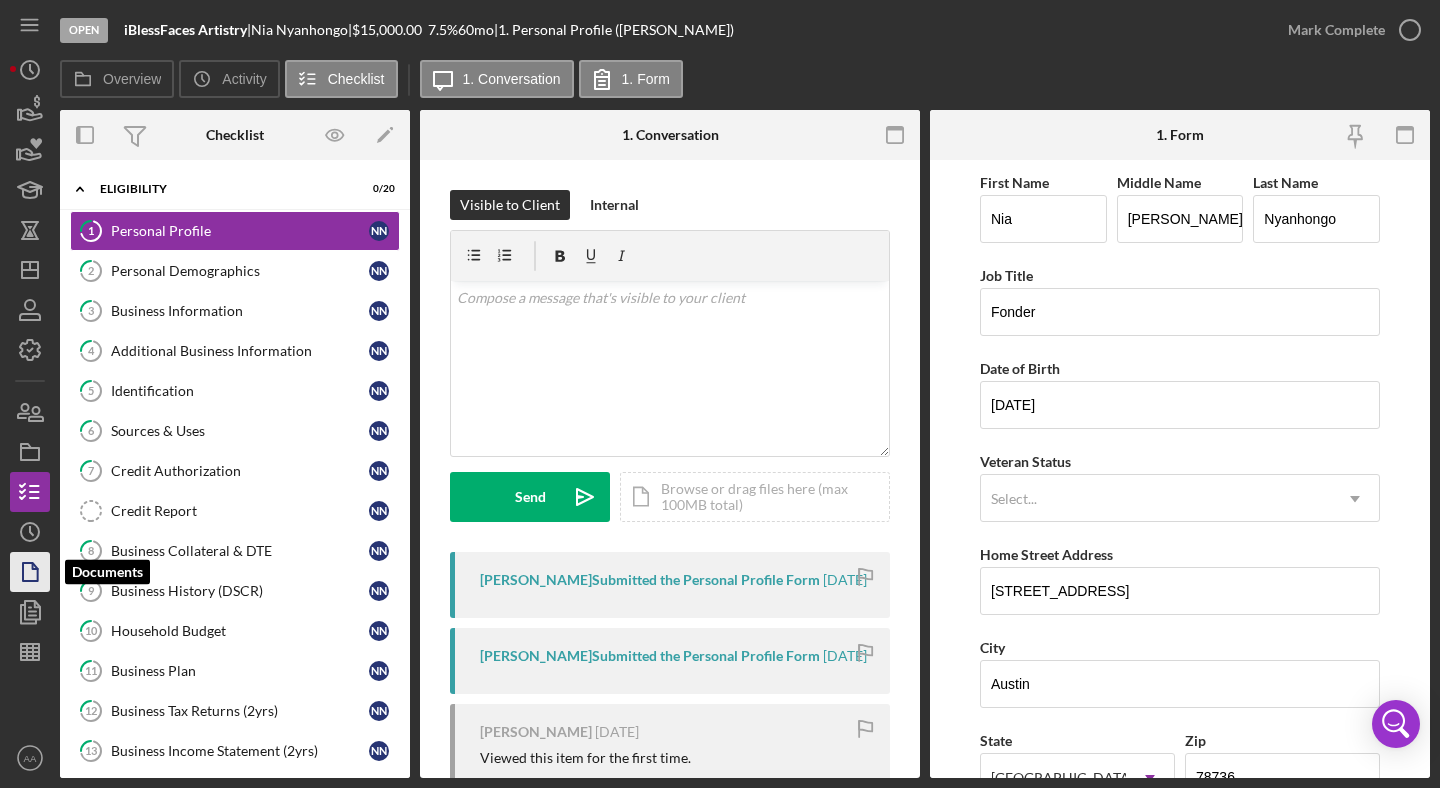 click 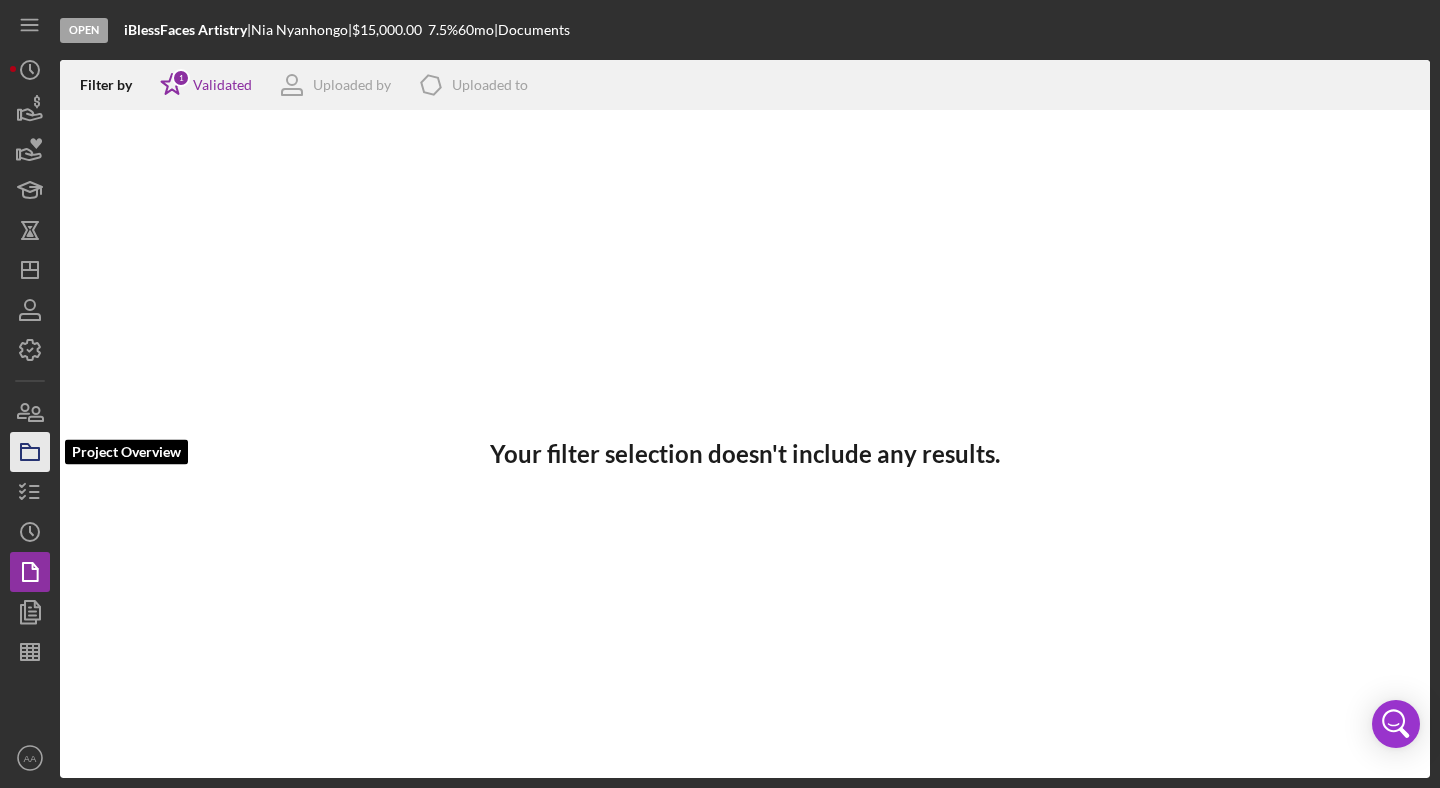 click 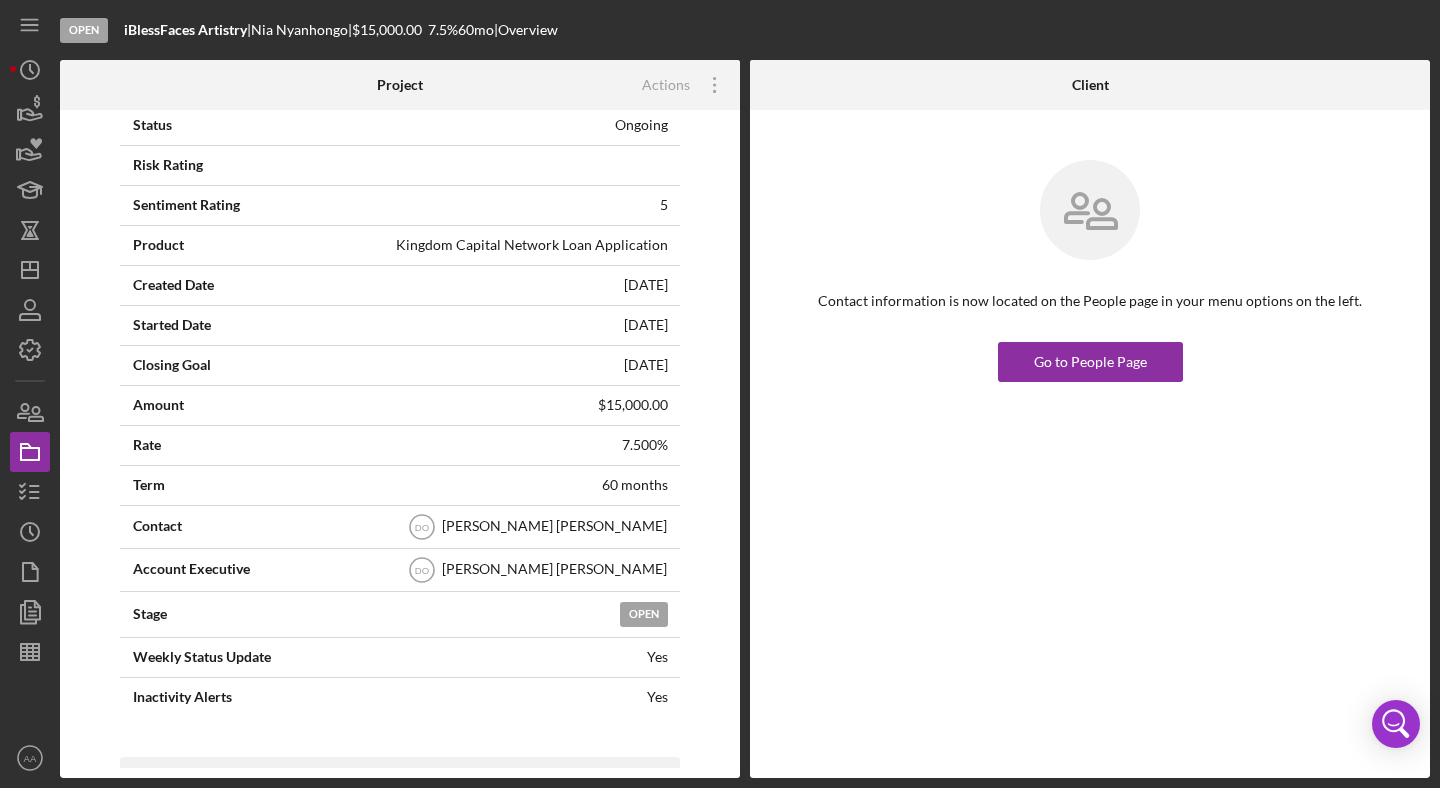 scroll, scrollTop: 153, scrollLeft: 0, axis: vertical 